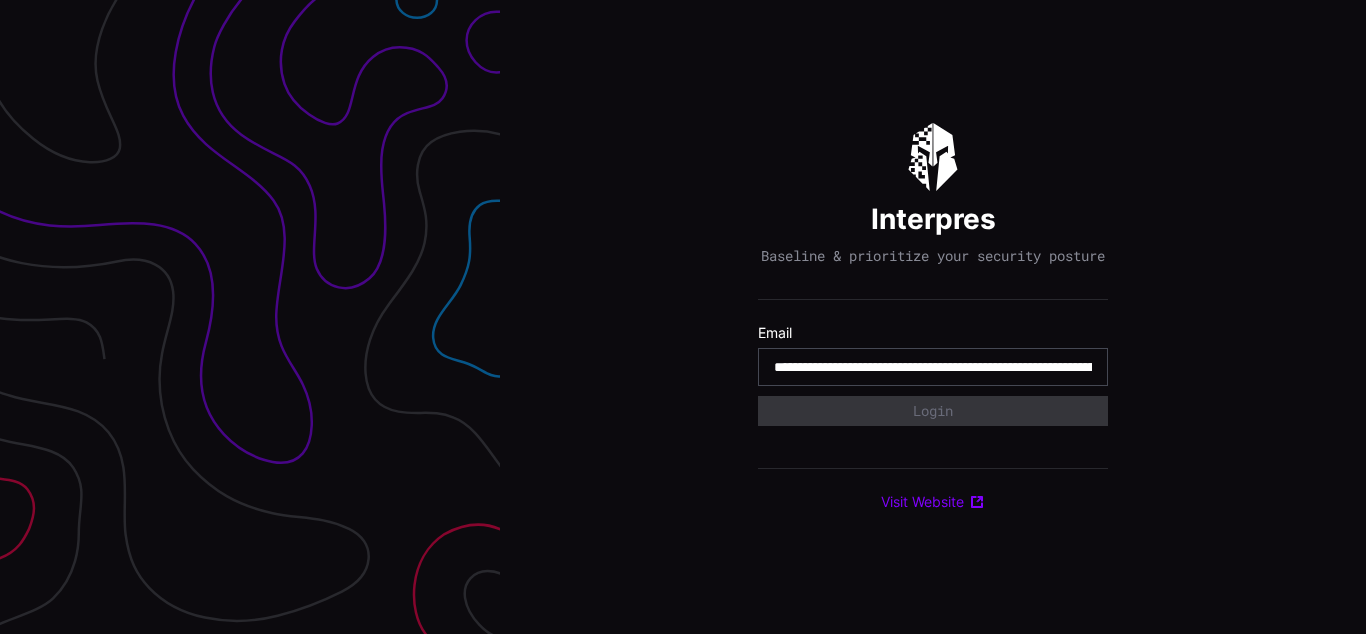 click on "**********" at bounding box center [933, 367] 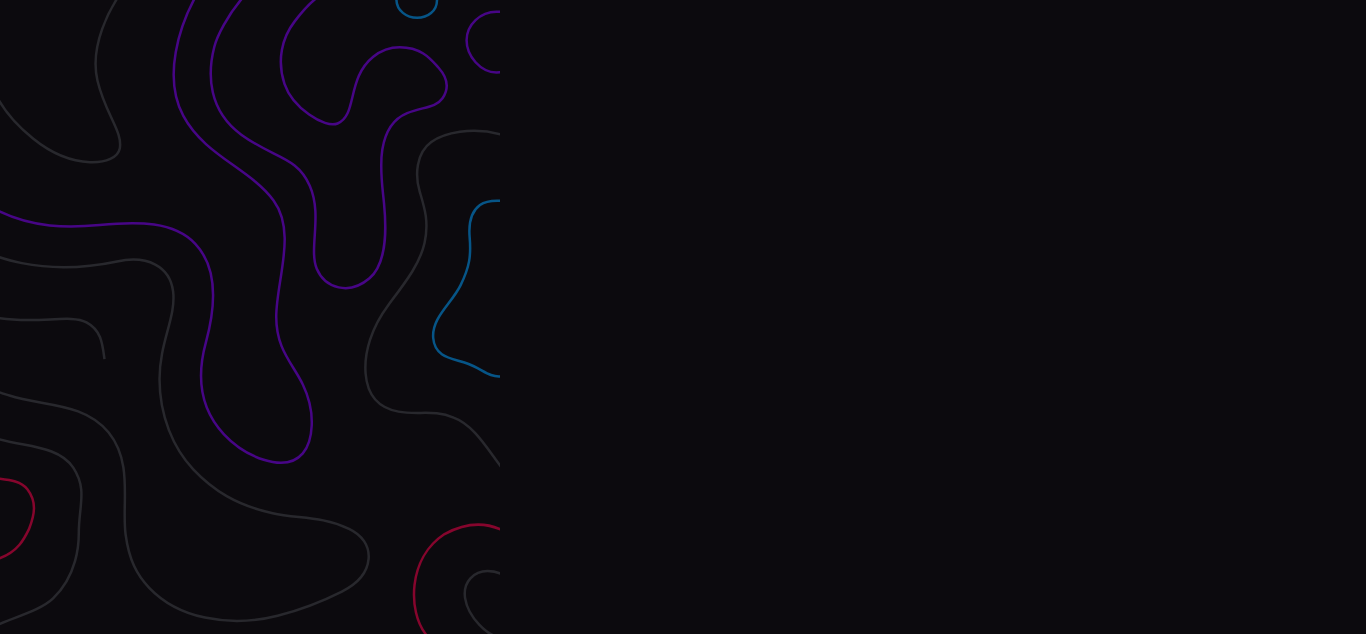 scroll, scrollTop: 0, scrollLeft: 0, axis: both 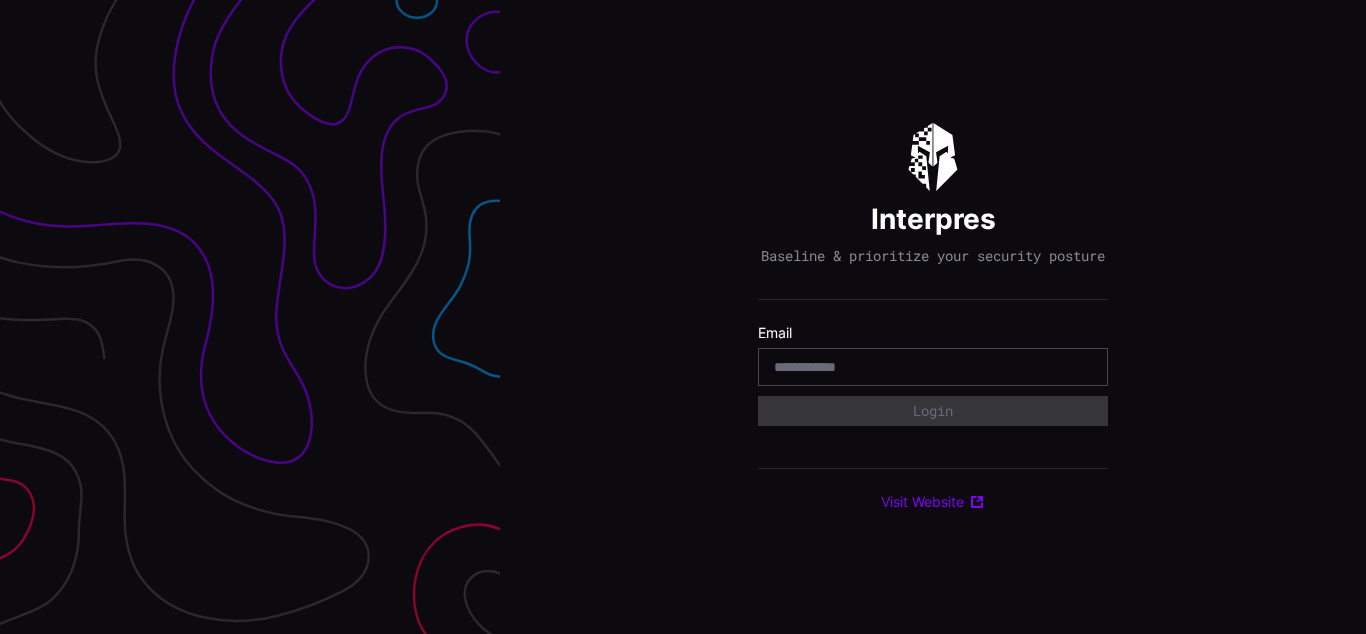 click on "Interpres Baseline & prioritize your security posture Email Login Visit Website" at bounding box center [933, 317] 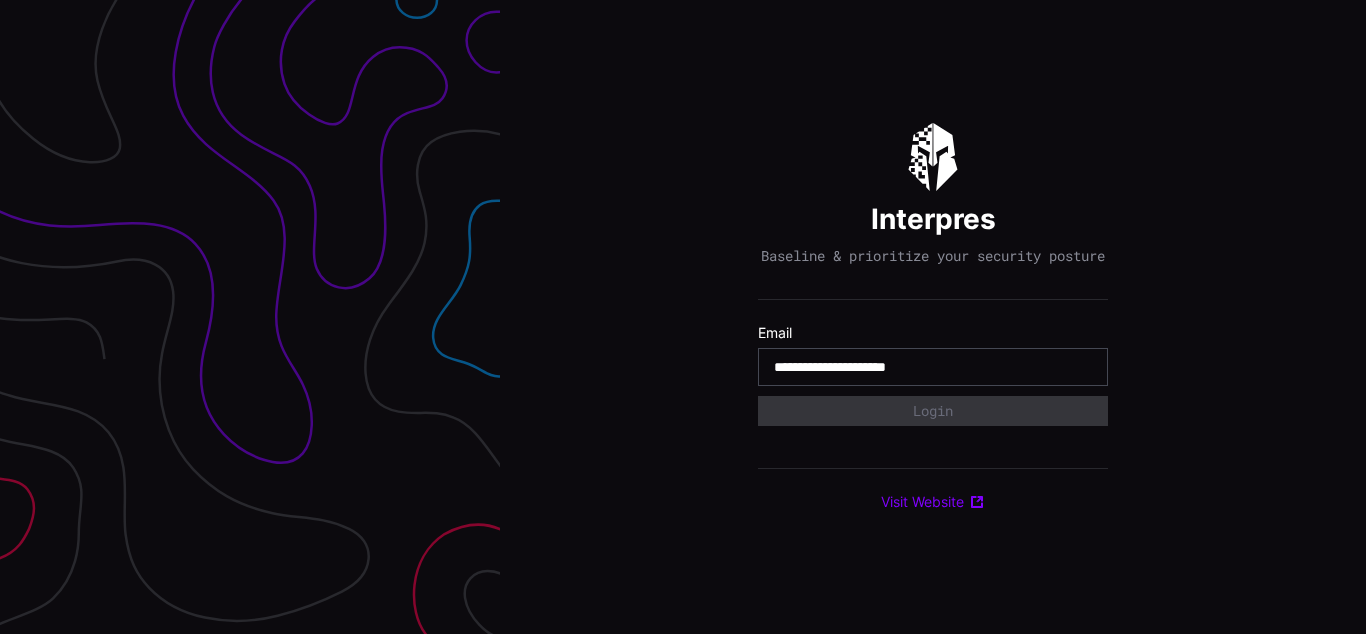 type on "**********" 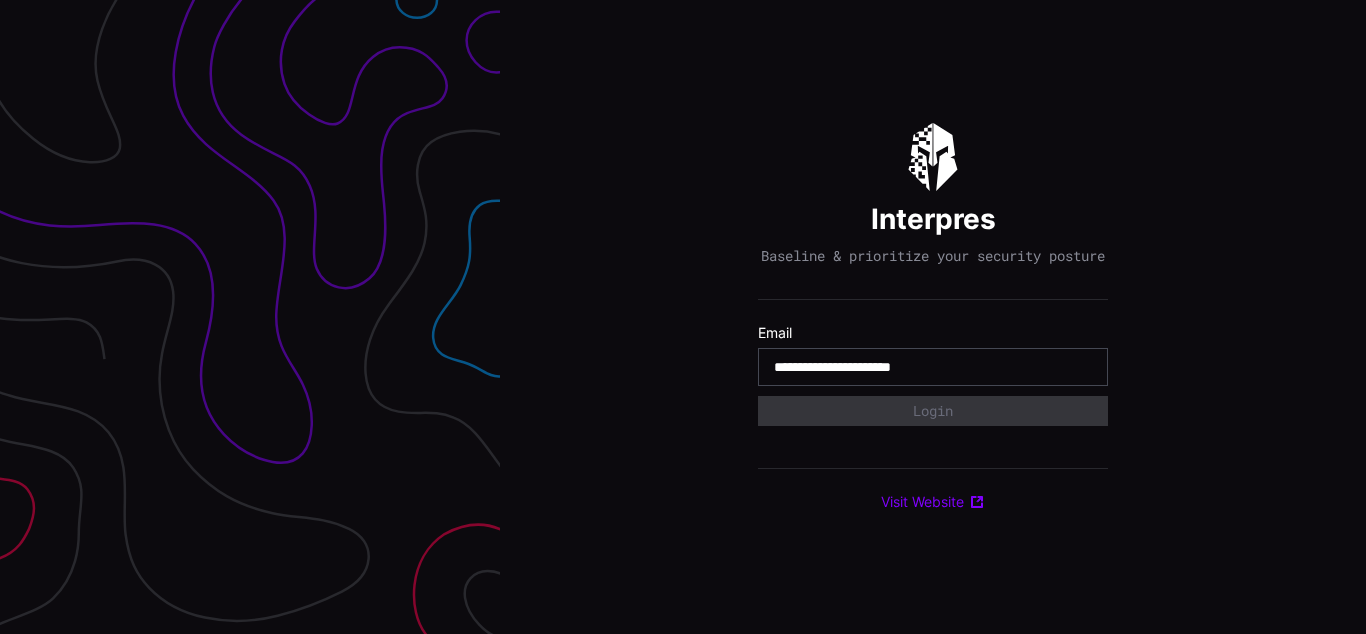 click on "**********" at bounding box center [933, 367] 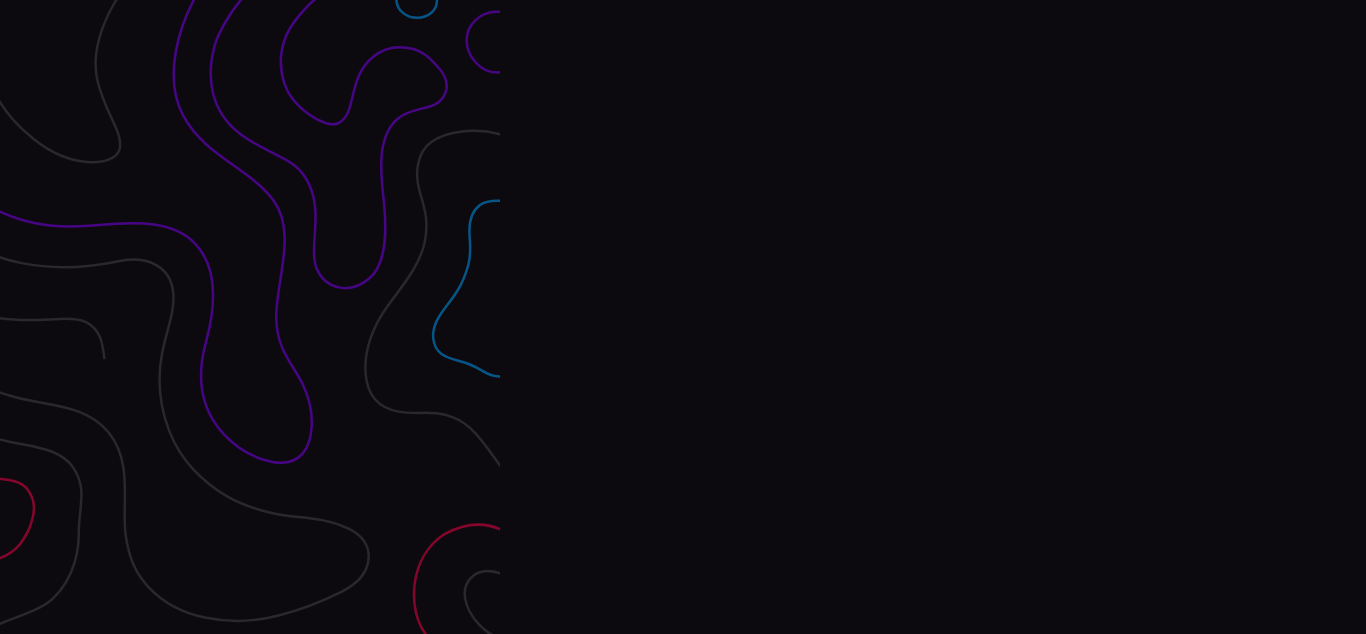 scroll, scrollTop: 0, scrollLeft: 0, axis: both 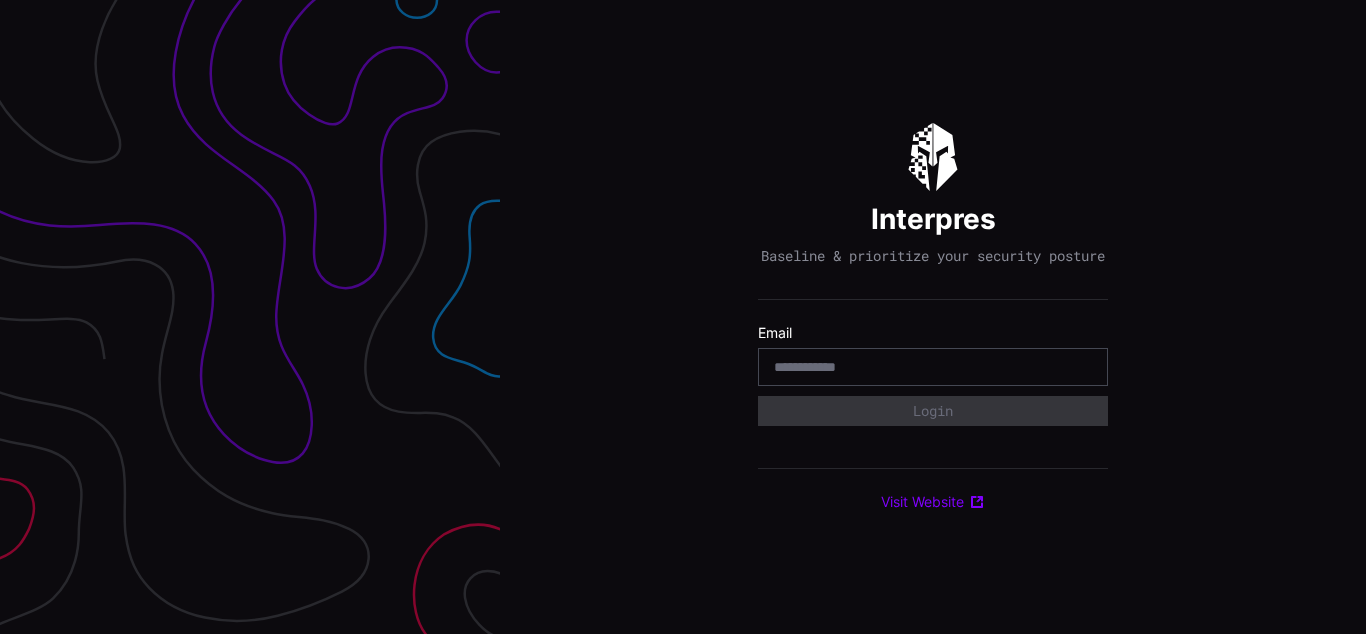click on "Interpres Baseline & prioritize your security posture Email Login Visit Website" at bounding box center (933, 317) 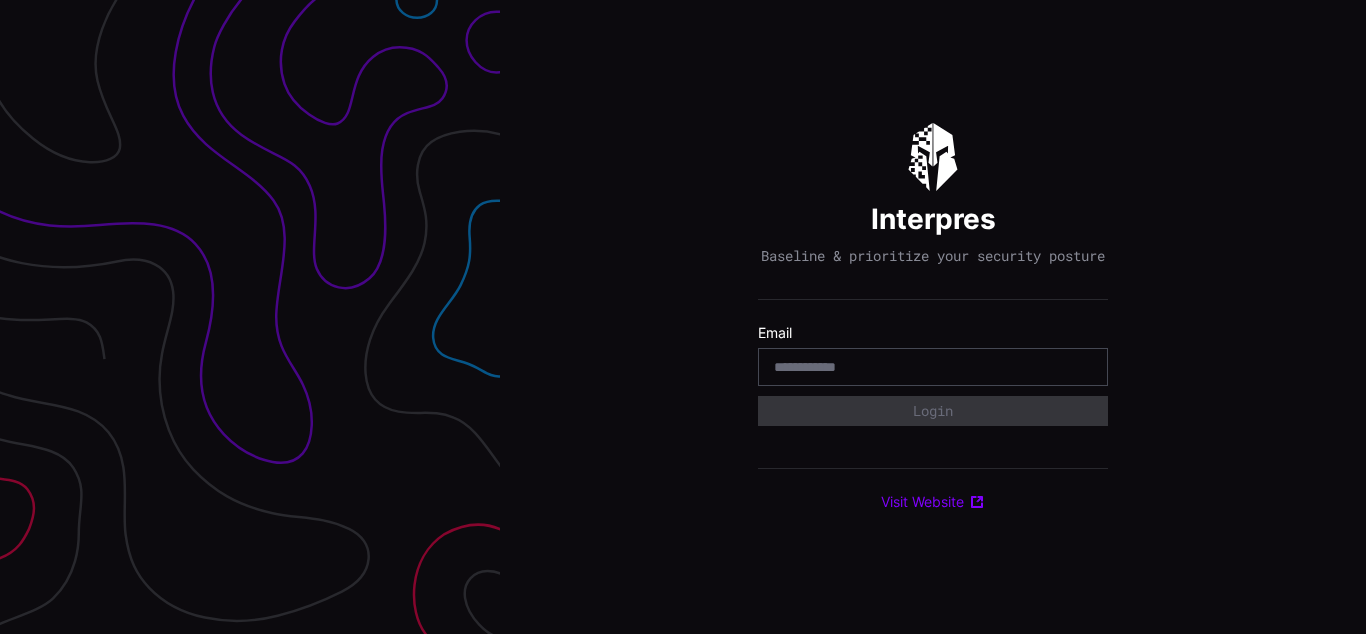 scroll, scrollTop: 0, scrollLeft: 0, axis: both 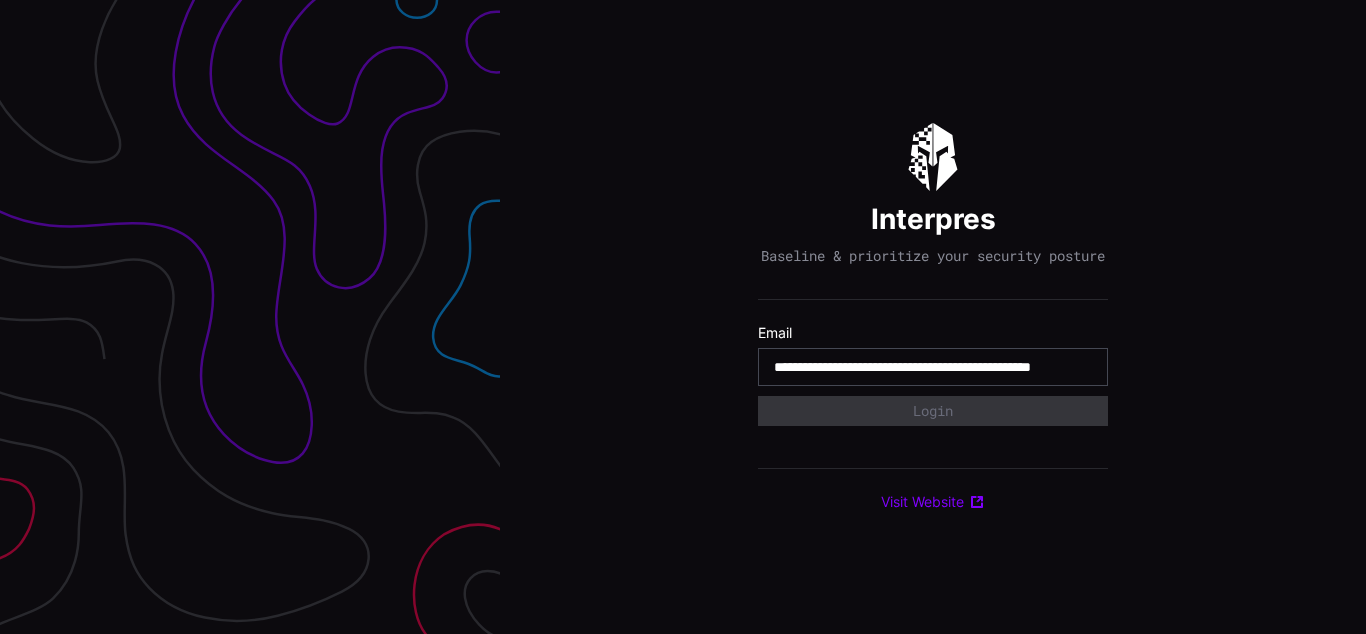type on "**********" 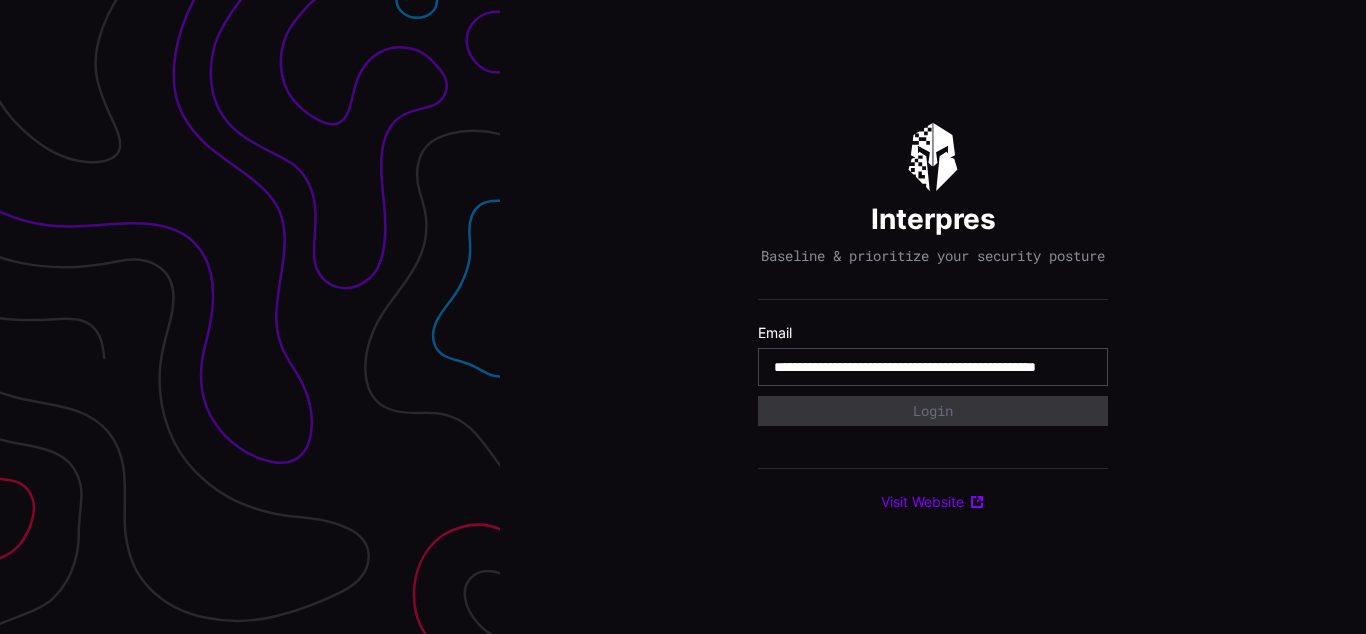 click on "**********" at bounding box center (933, 367) 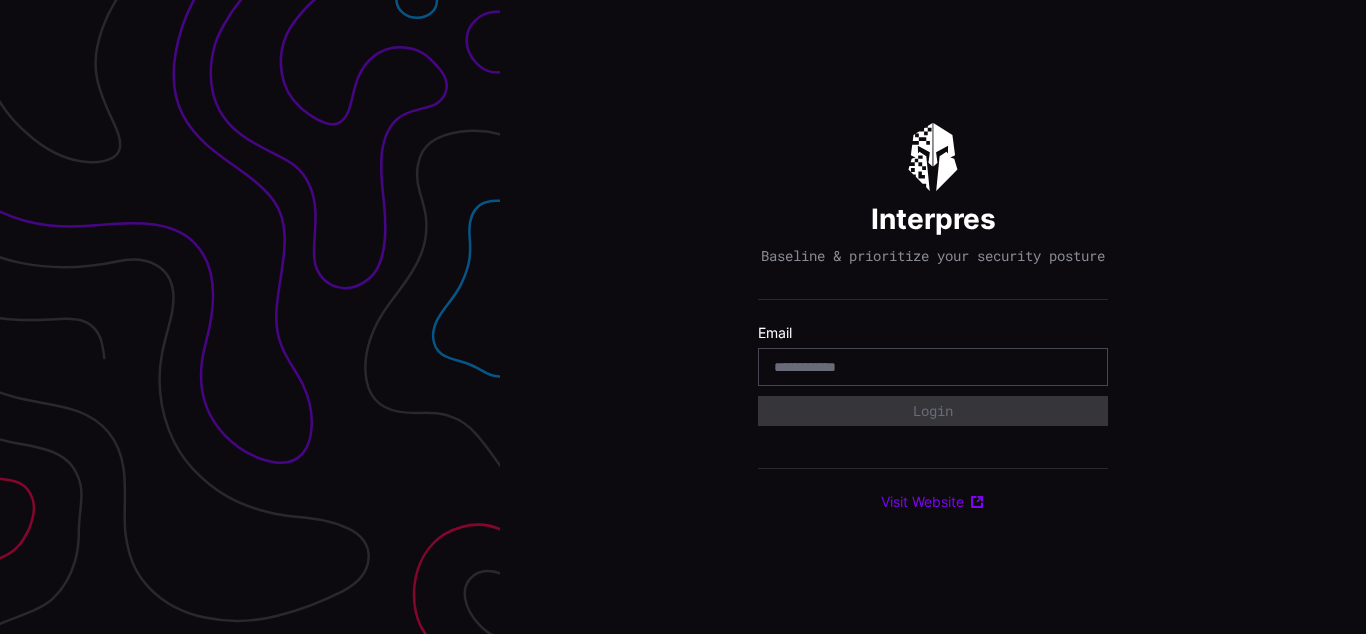 scroll, scrollTop: 0, scrollLeft: 0, axis: both 